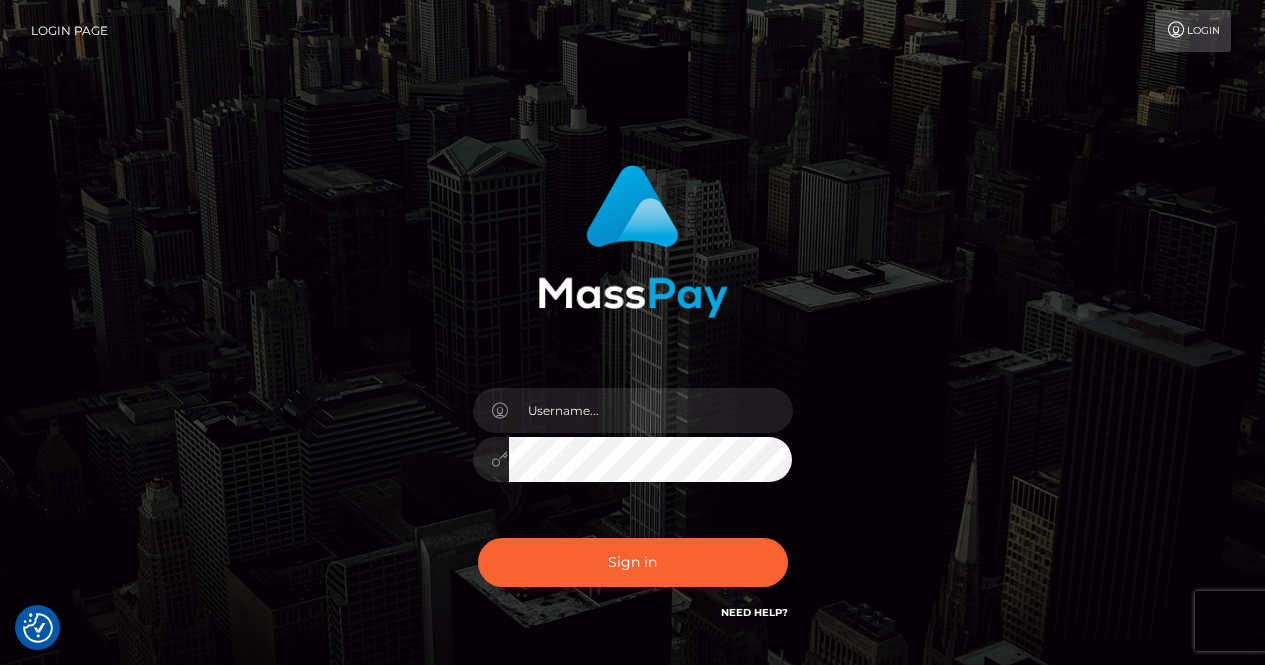scroll, scrollTop: 0, scrollLeft: 0, axis: both 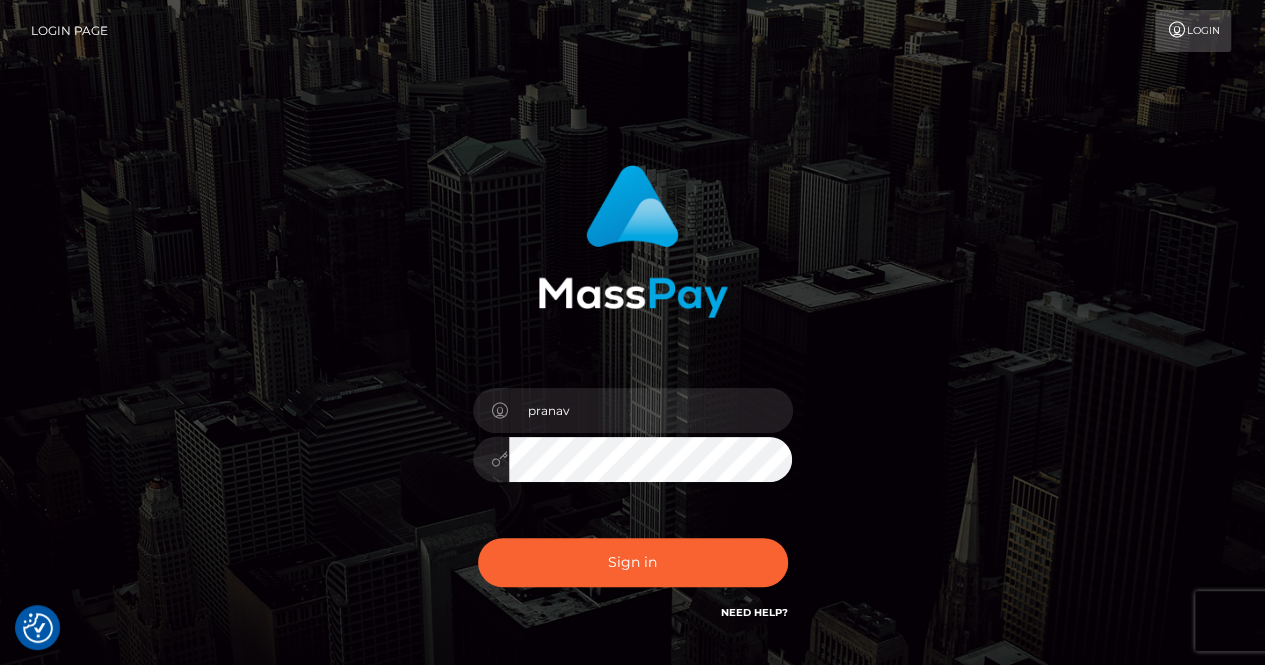 type on "pranav" 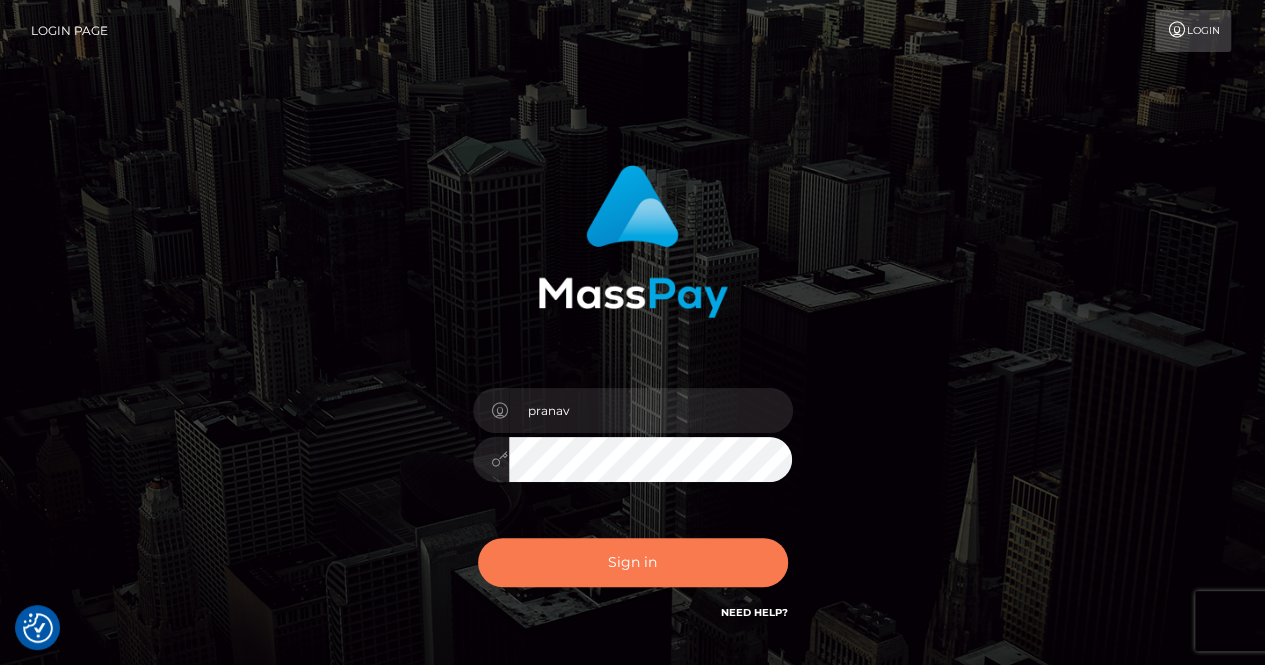 click on "Sign in" at bounding box center [633, 562] 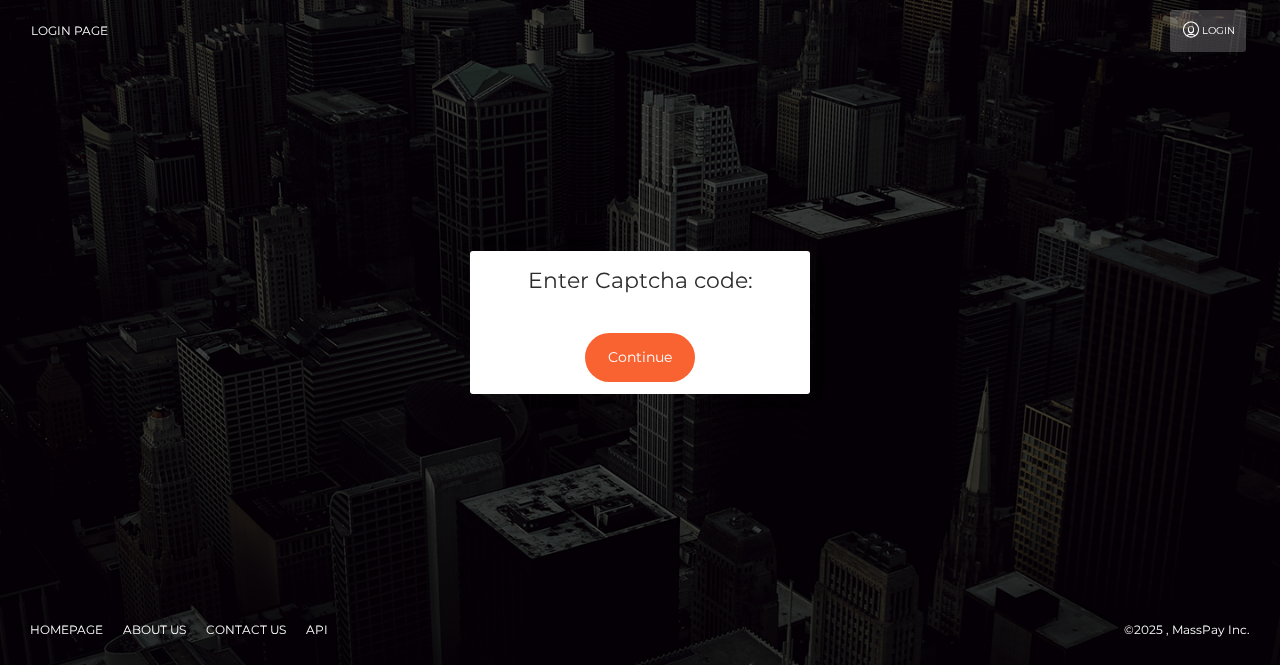 scroll, scrollTop: 0, scrollLeft: 0, axis: both 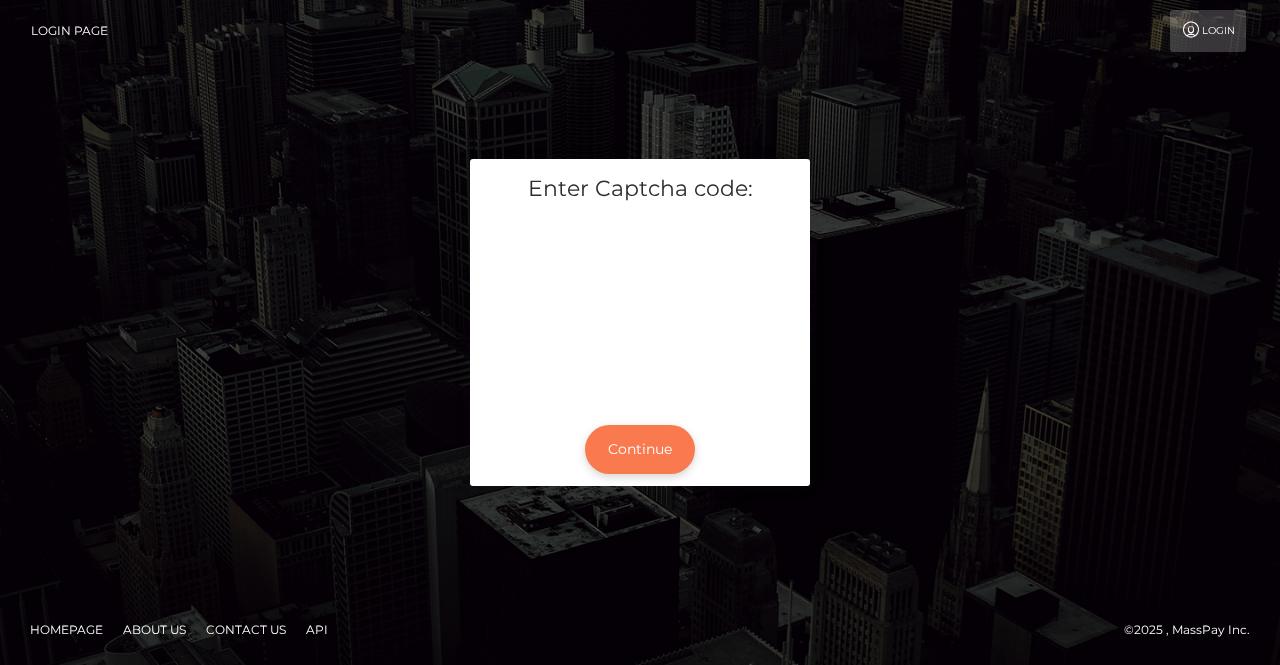 click on "Continue" at bounding box center [640, 449] 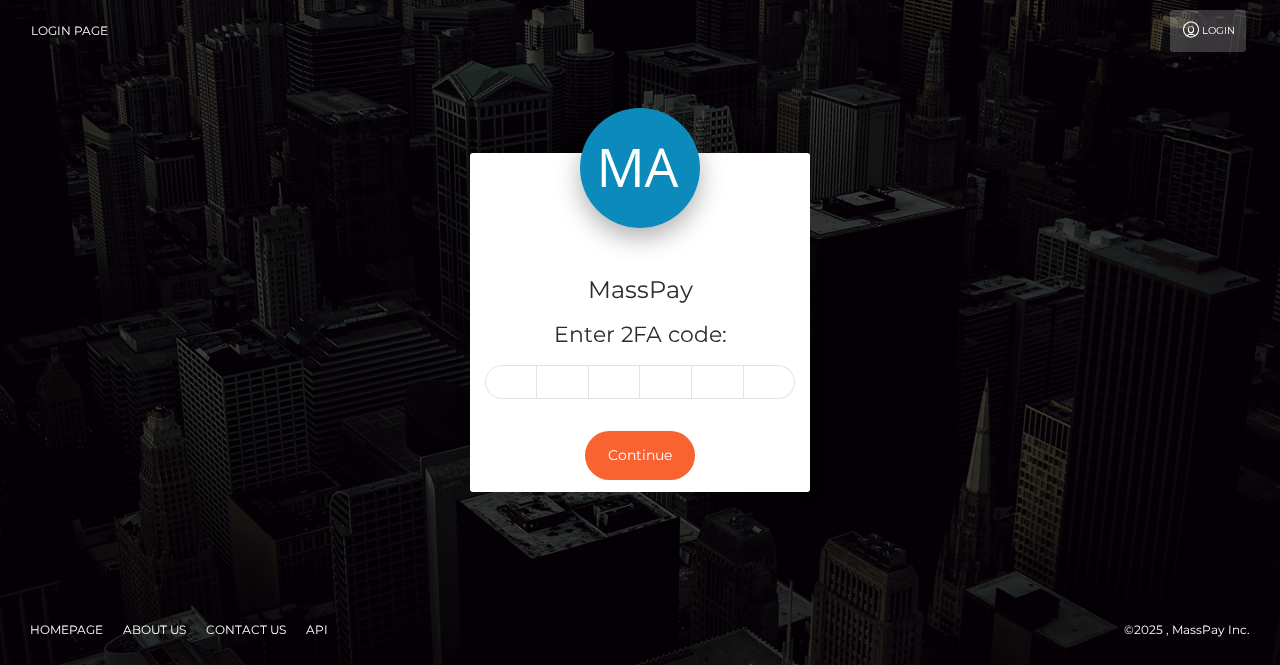 scroll, scrollTop: 0, scrollLeft: 0, axis: both 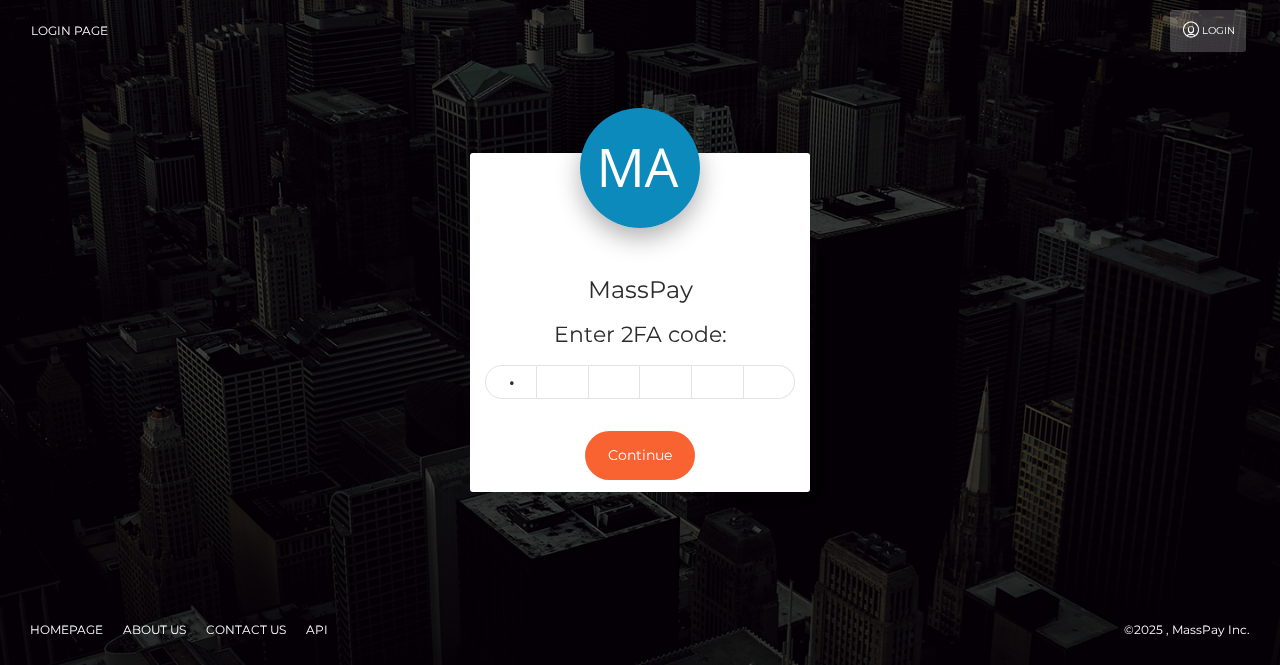 type on "3" 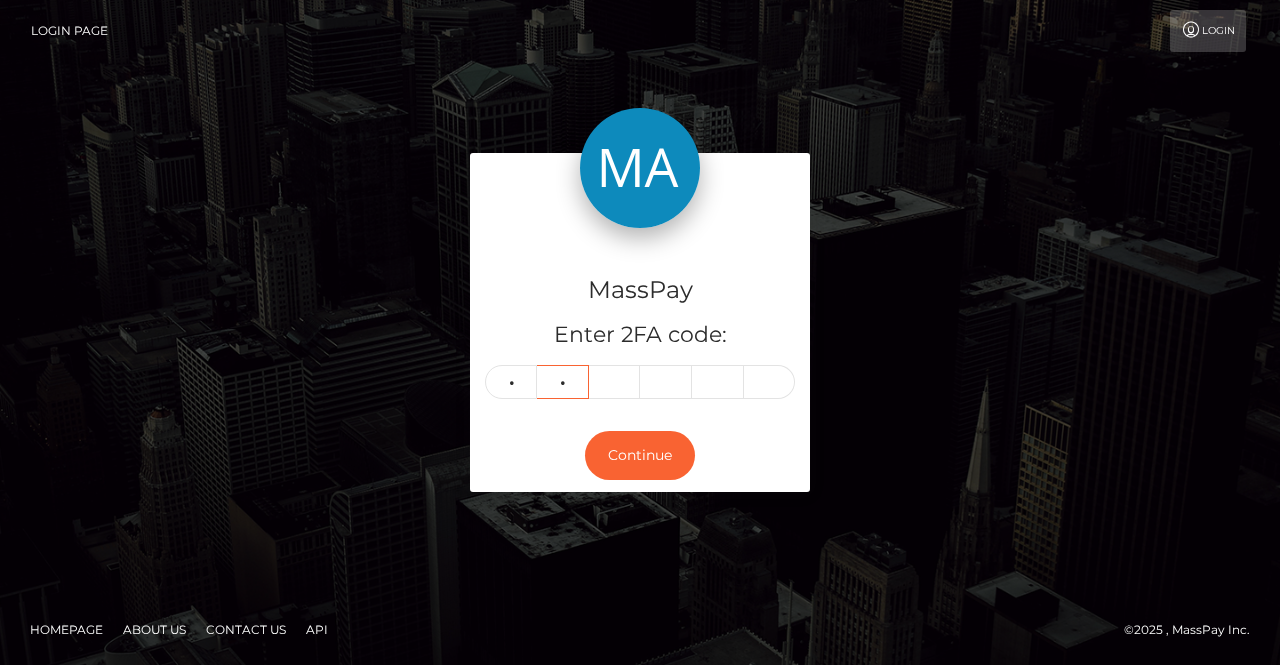type on "3" 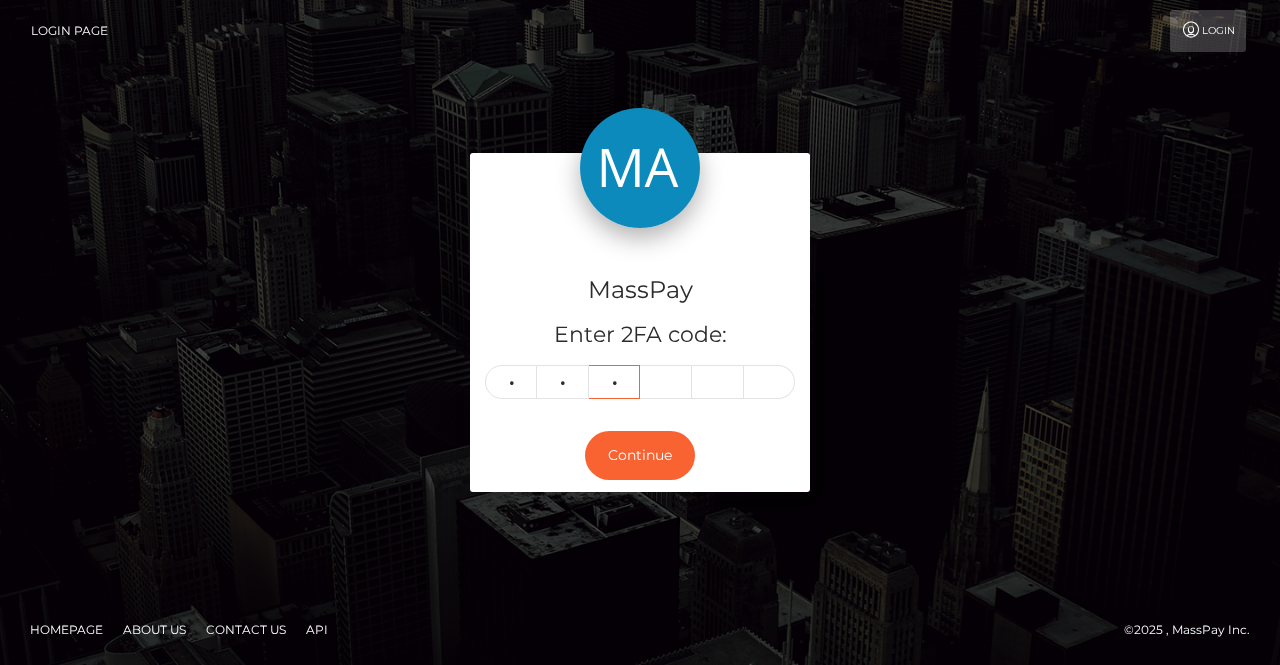 type on "9" 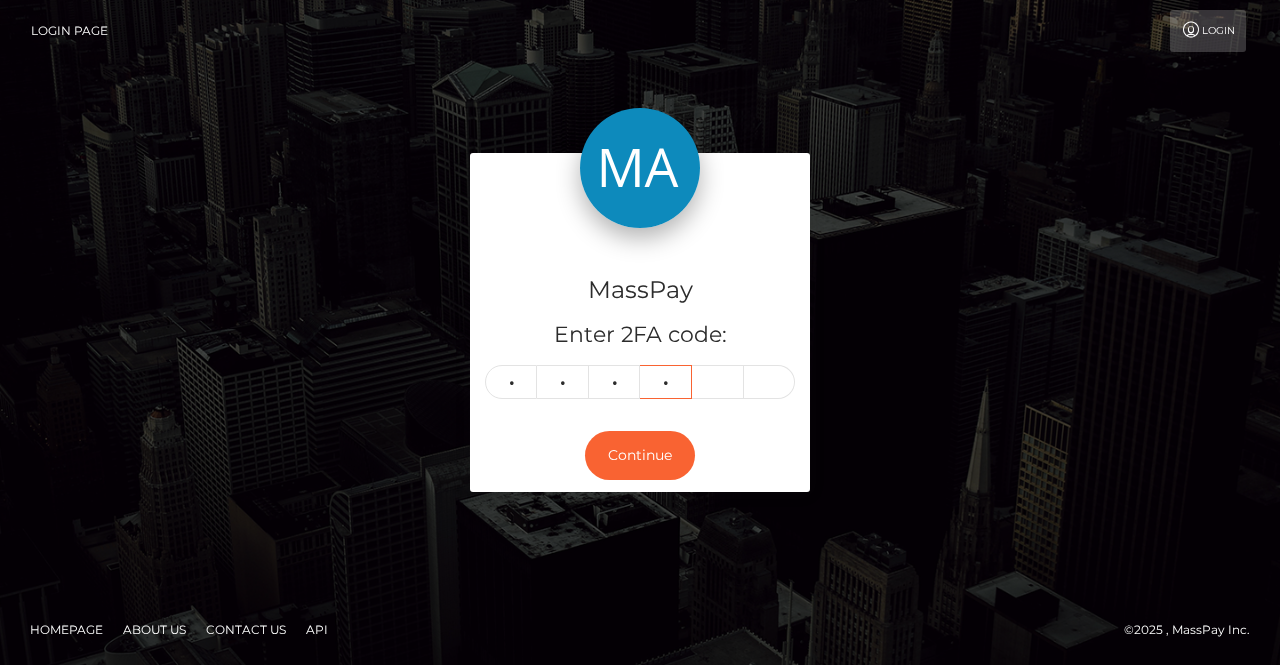 type on "8" 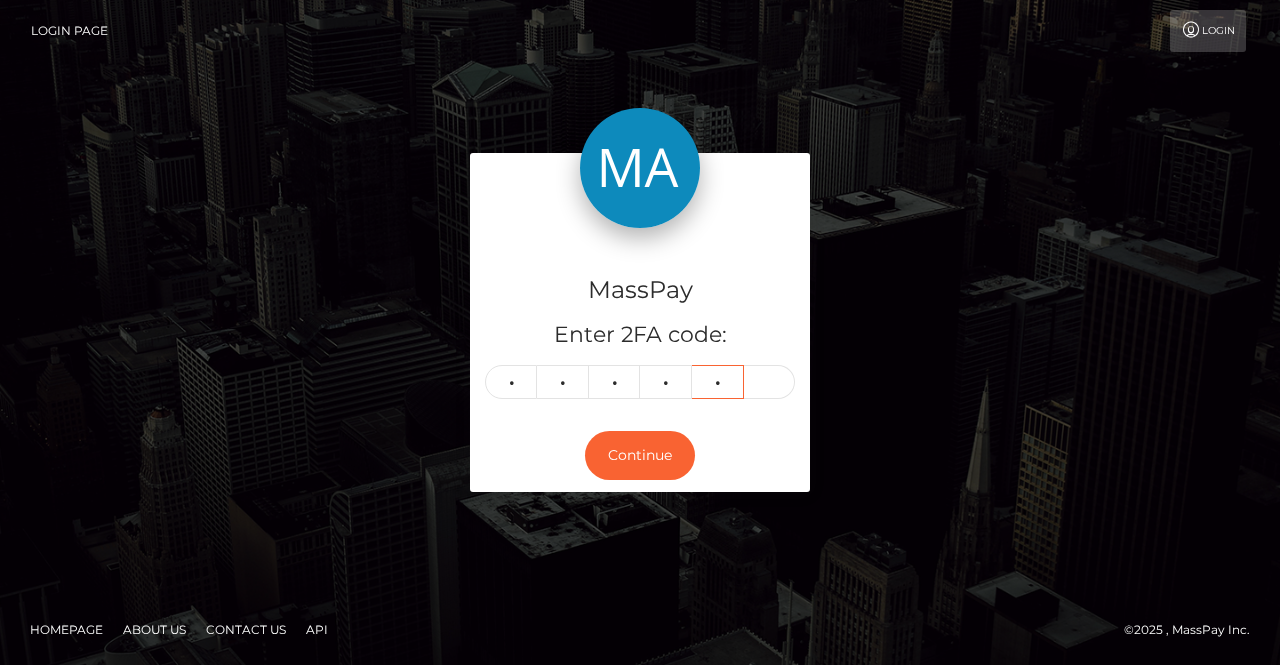 type on "0" 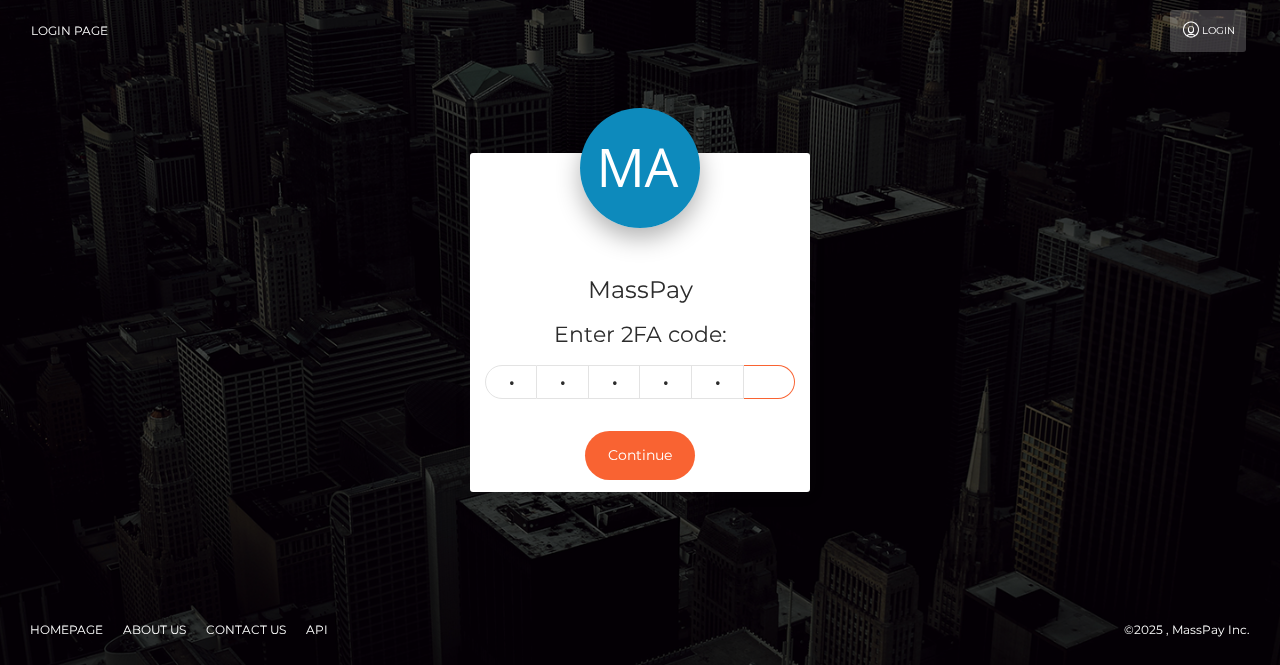 type on "0" 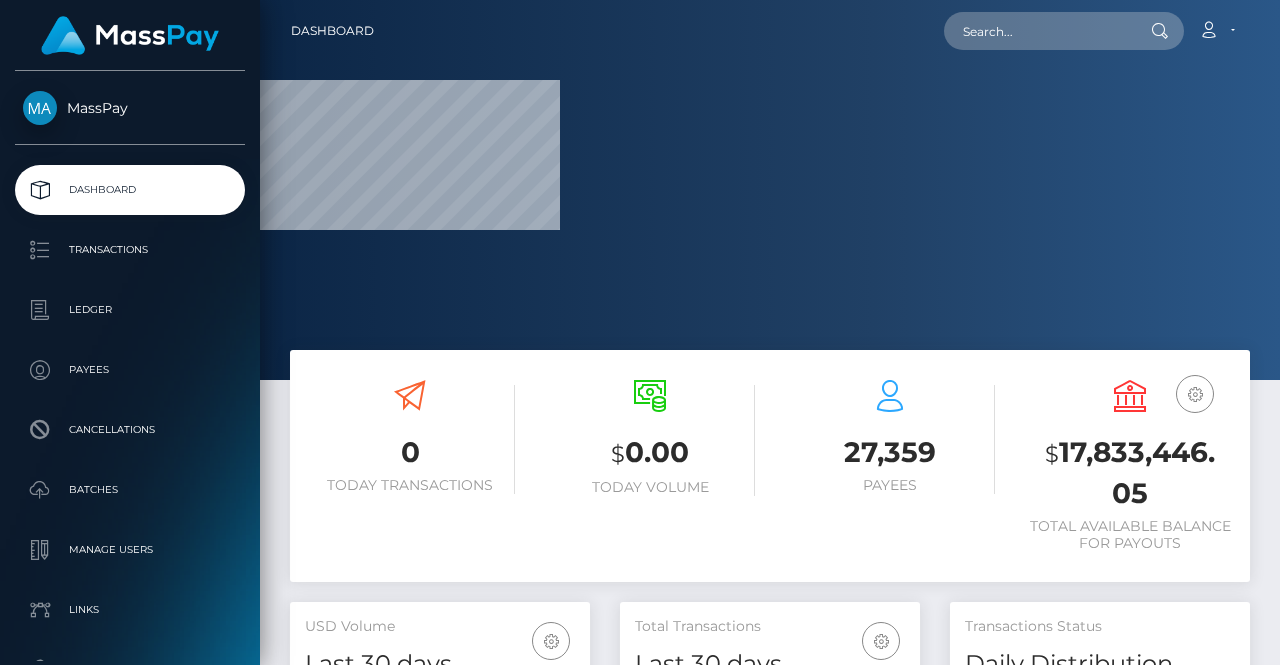 scroll, scrollTop: 0, scrollLeft: 0, axis: both 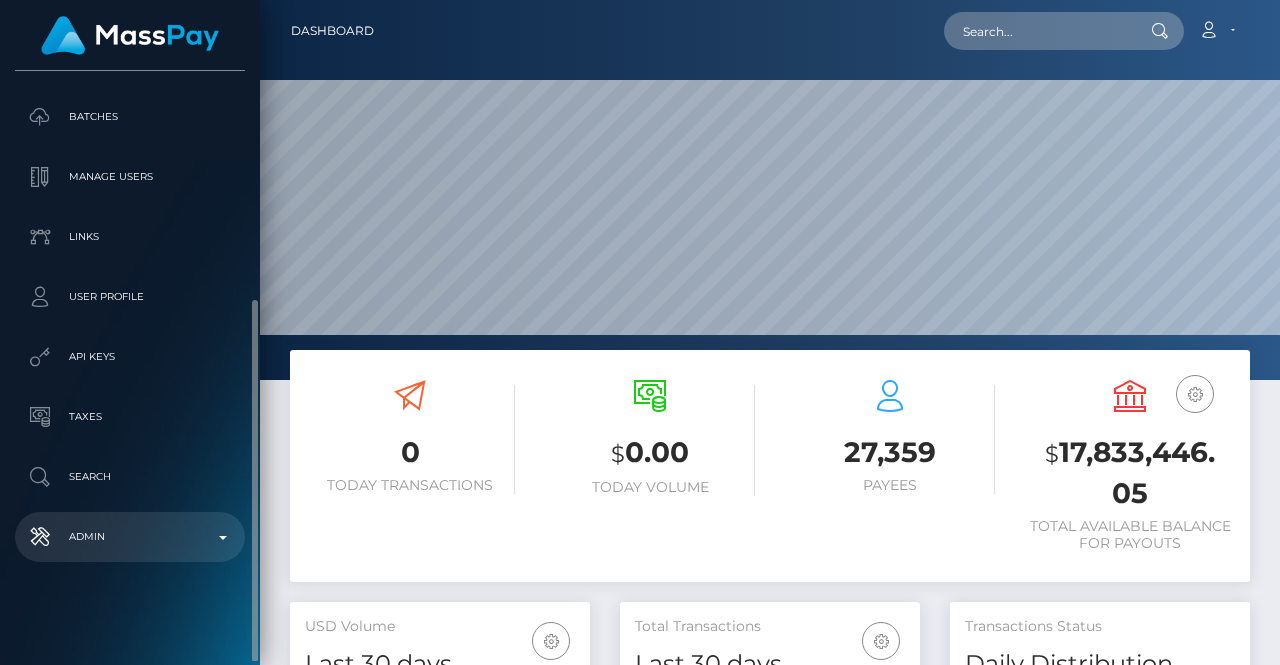 click on "Admin" at bounding box center [130, 537] 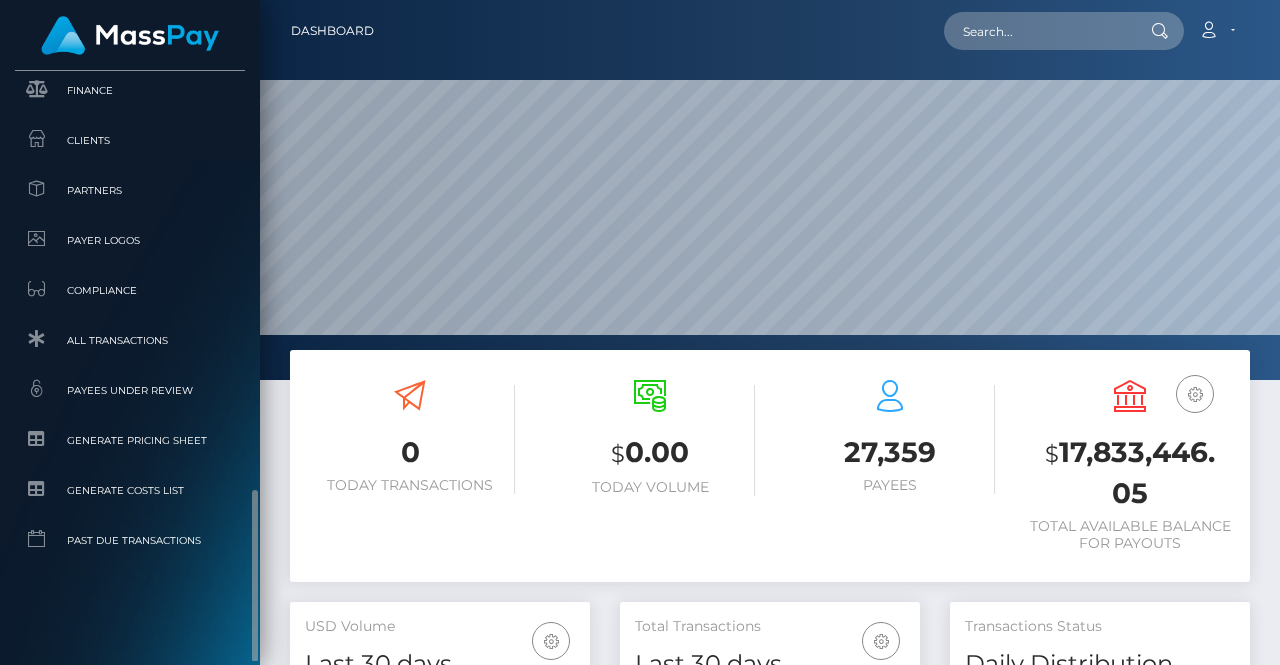 scroll, scrollTop: 1136, scrollLeft: 0, axis: vertical 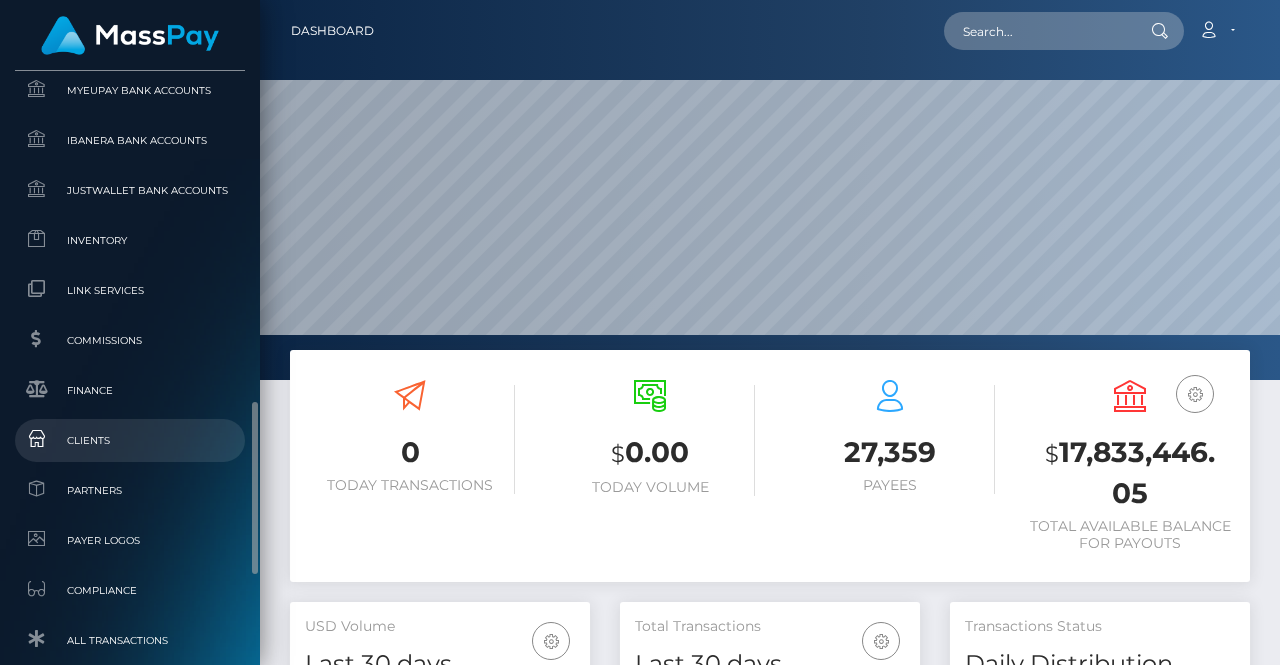 click on "Clients" at bounding box center [130, 440] 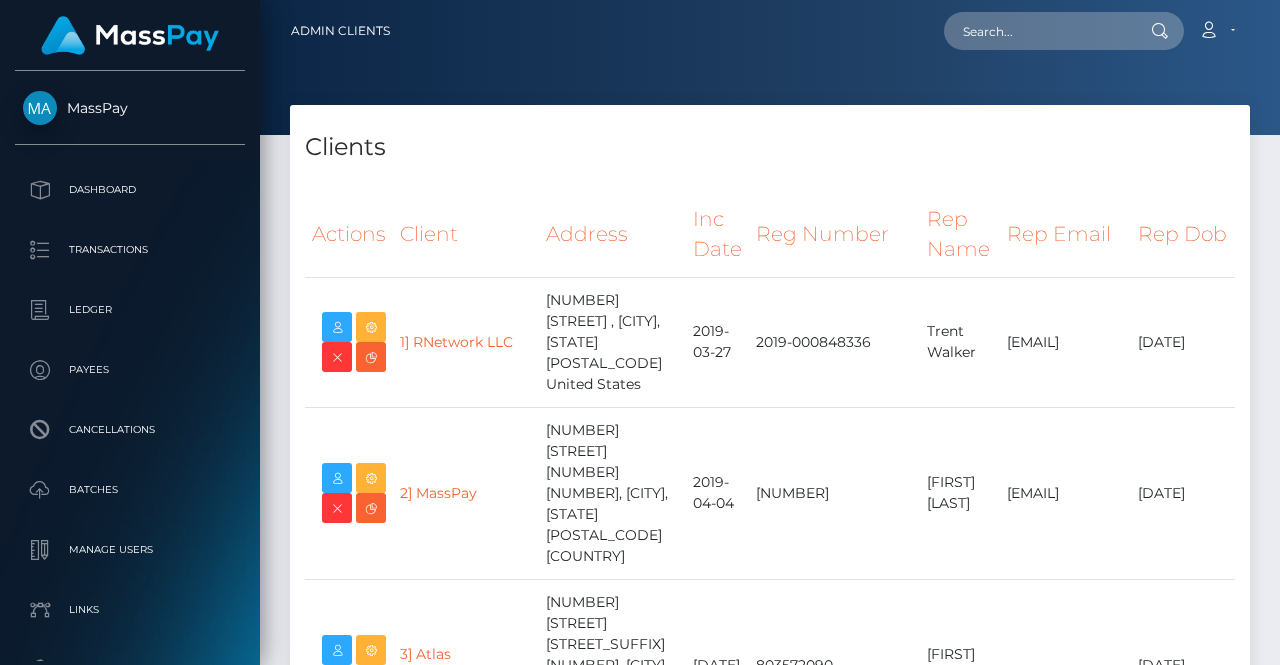 select on "223" 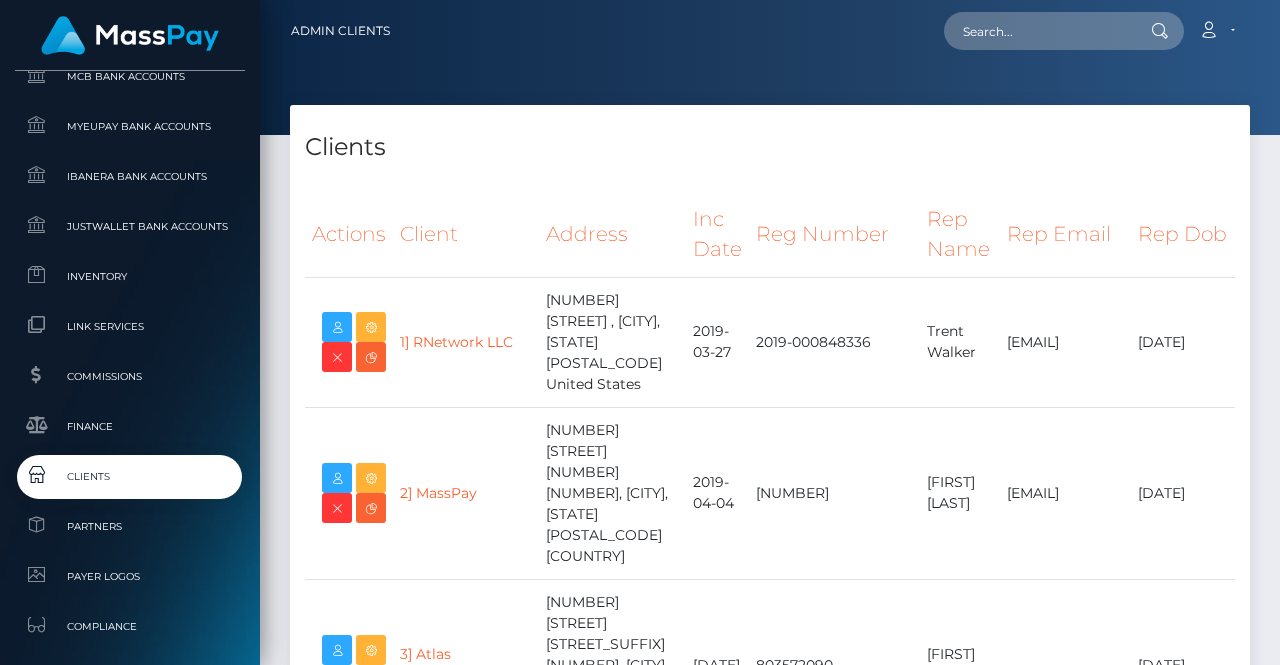 scroll, scrollTop: 1490, scrollLeft: 0, axis: vertical 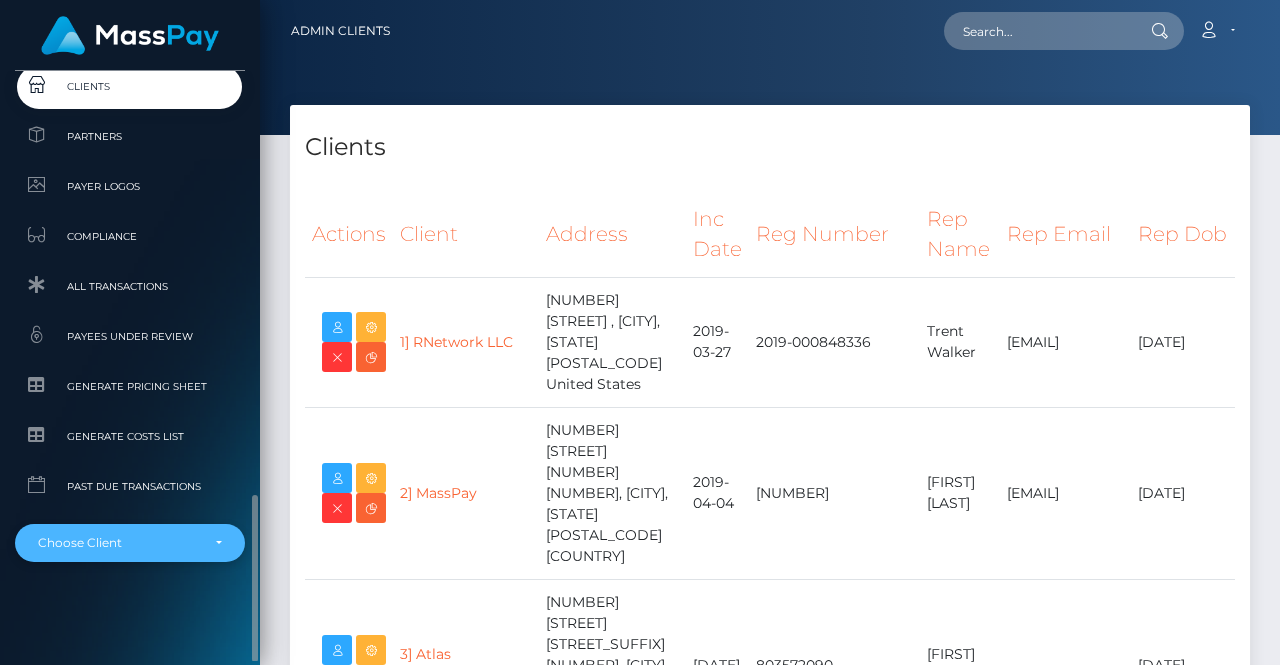 click on "Choose Client" at bounding box center [118, 543] 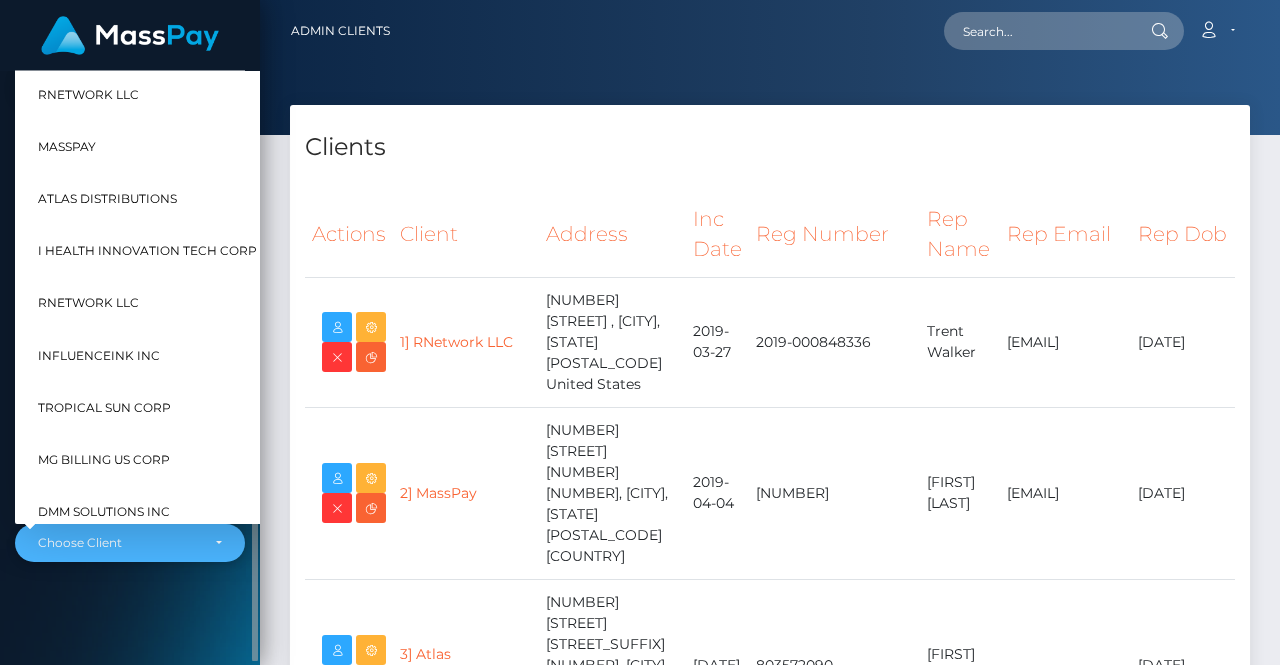 type 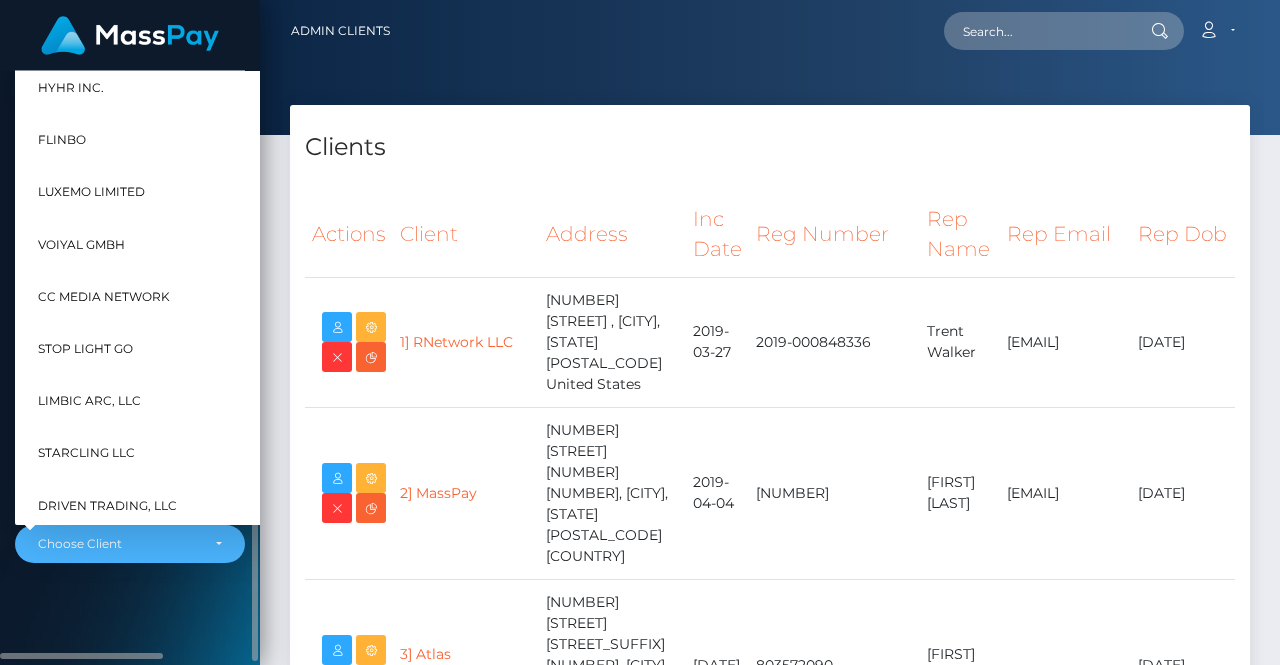 scroll, scrollTop: 3378, scrollLeft: 0, axis: vertical 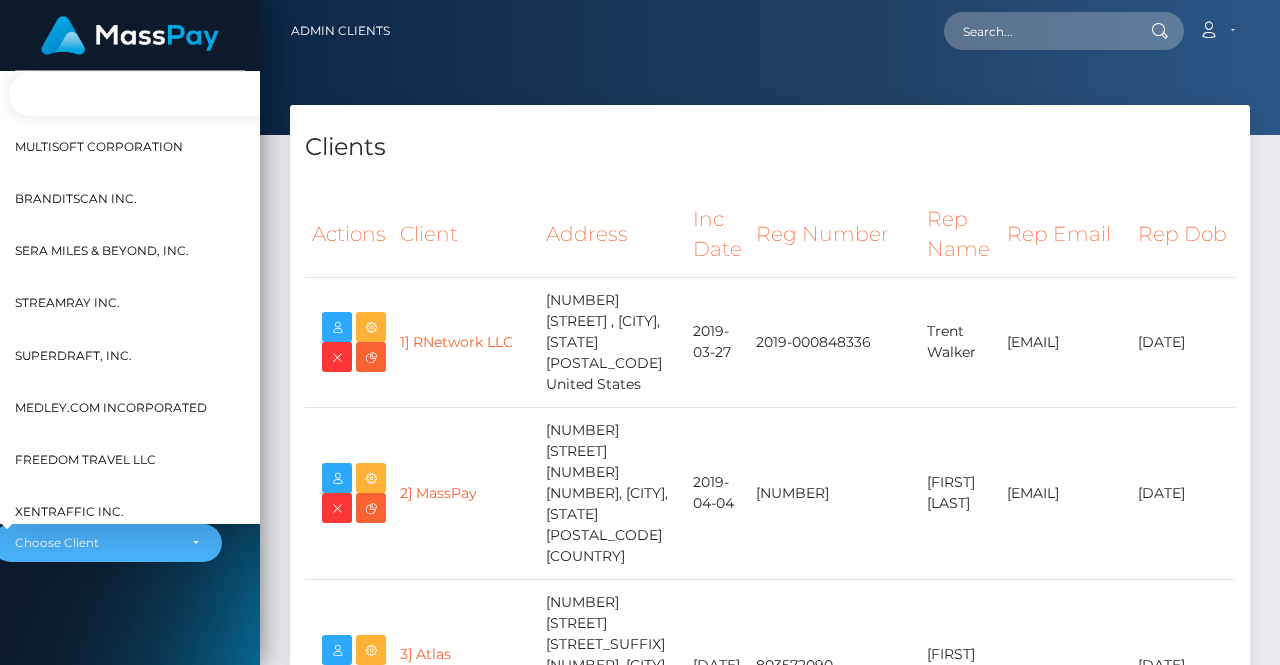 type on "RA" 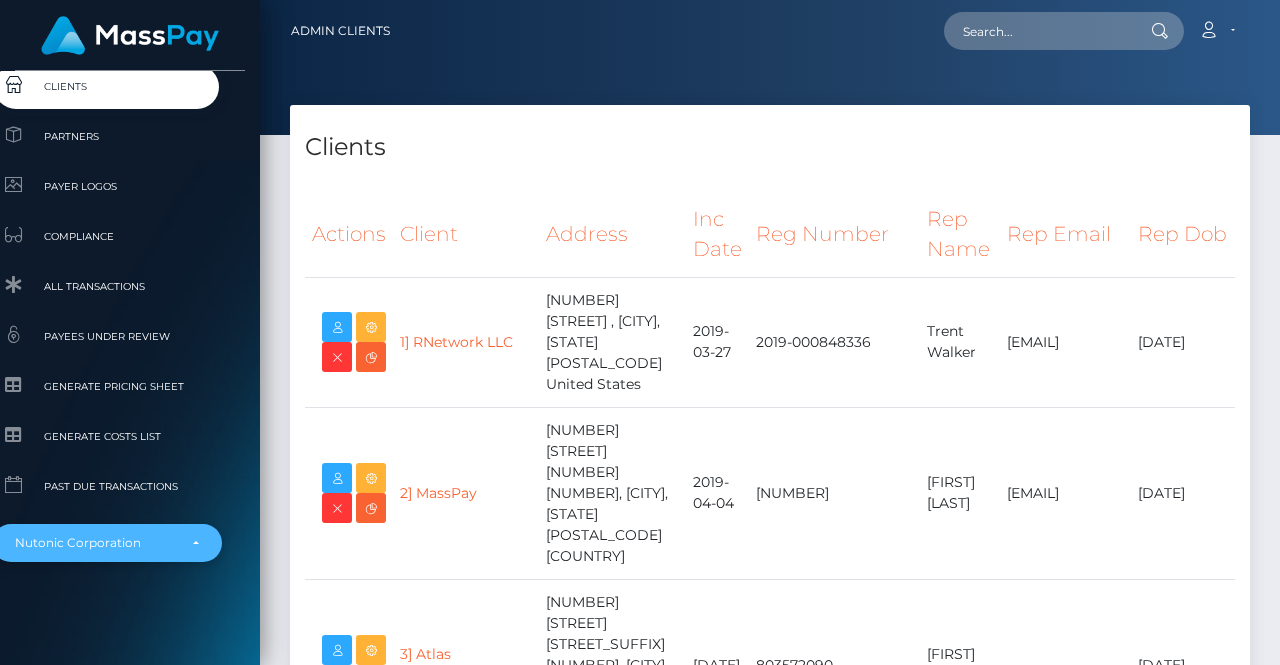 click on "Nutonic Corporation" at bounding box center [95, 543] 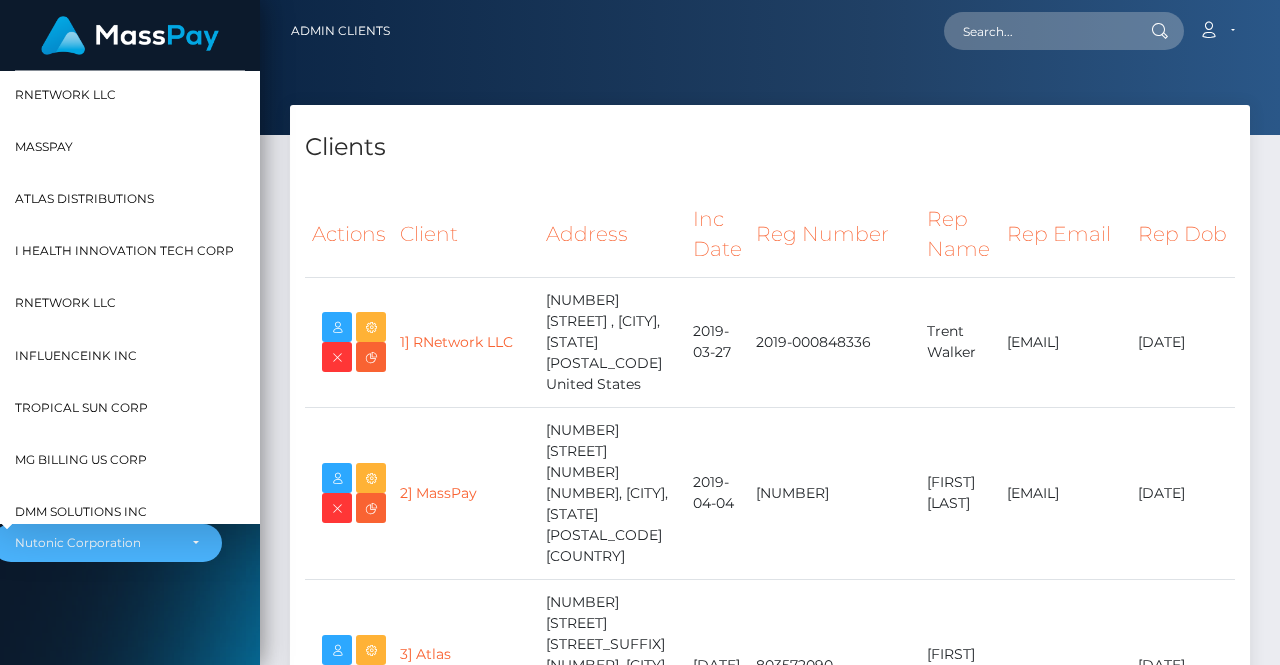 scroll, scrollTop: 754, scrollLeft: 0, axis: vertical 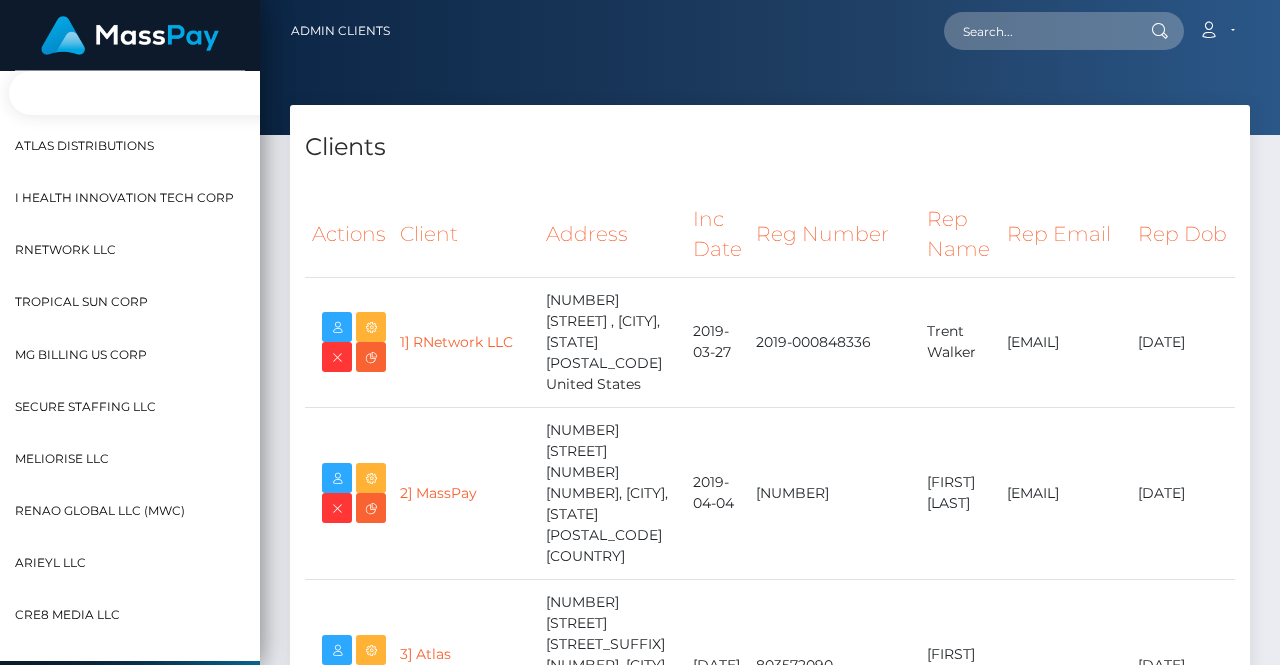 type on "RA" 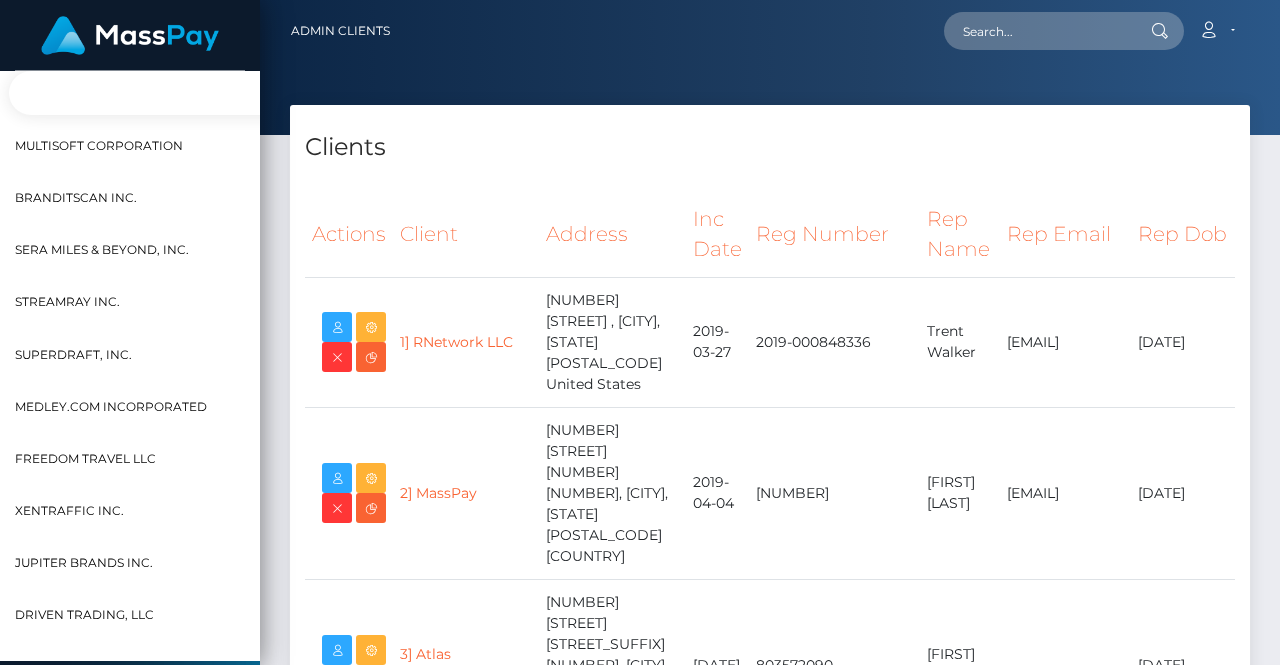 scroll, scrollTop: 1136, scrollLeft: 23, axis: both 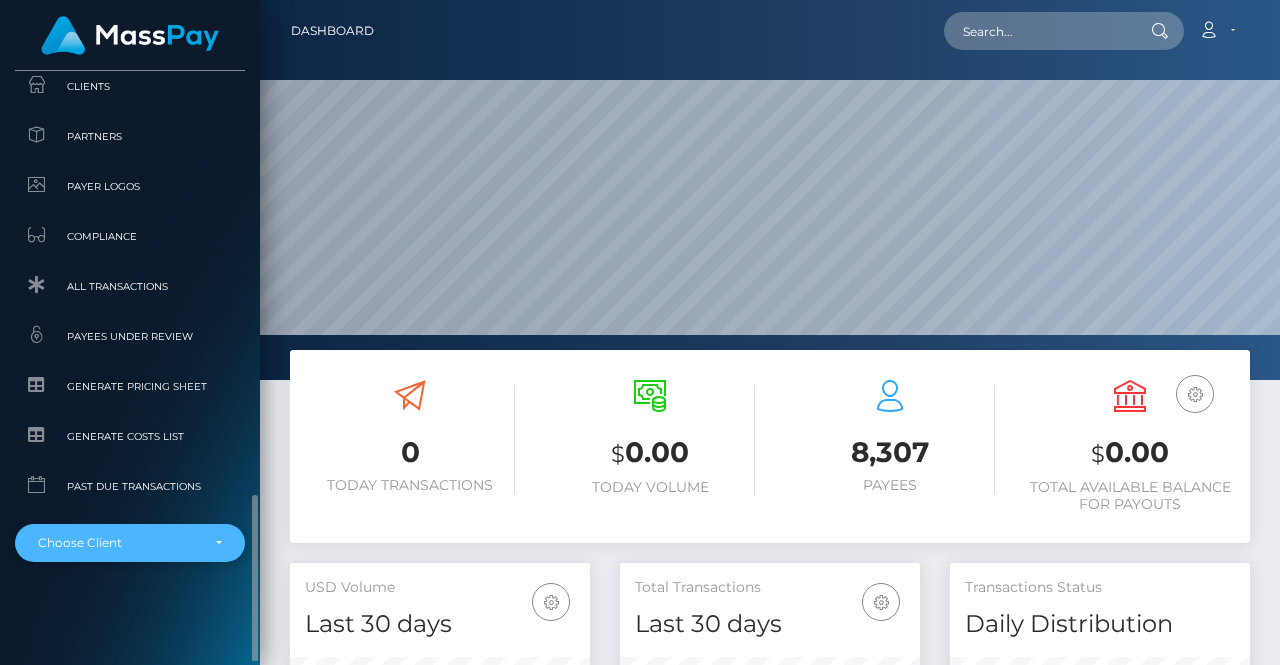 click on "Choose Client" at bounding box center (118, 543) 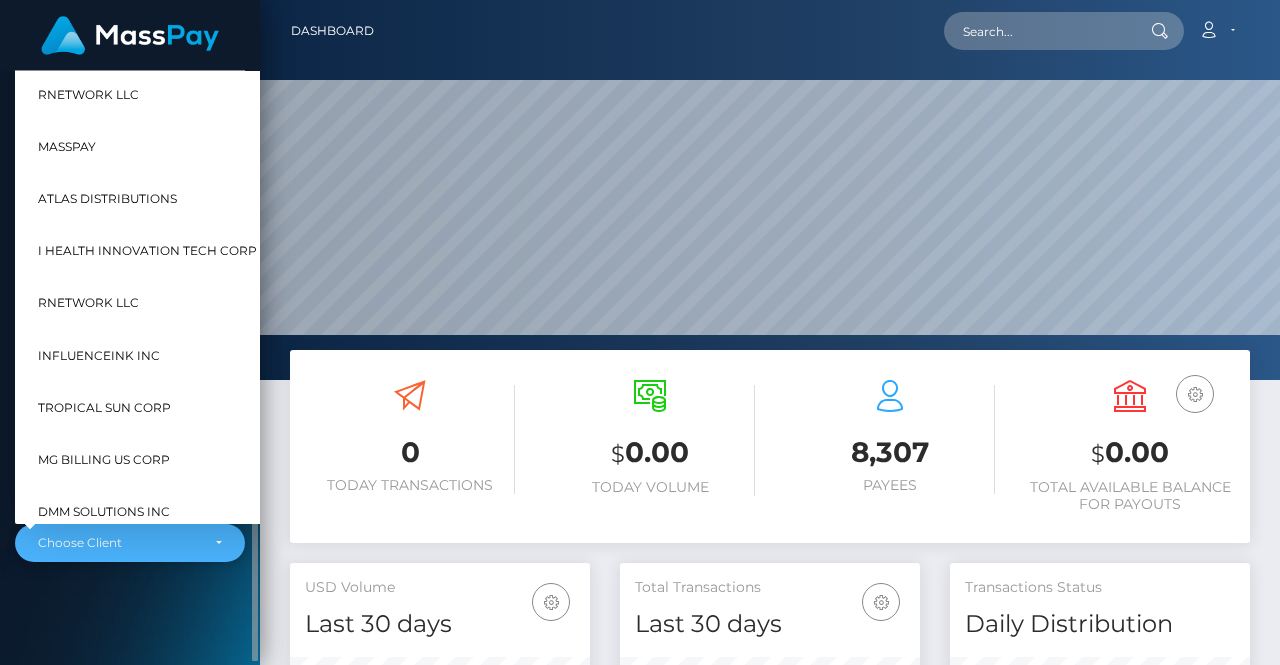 scroll 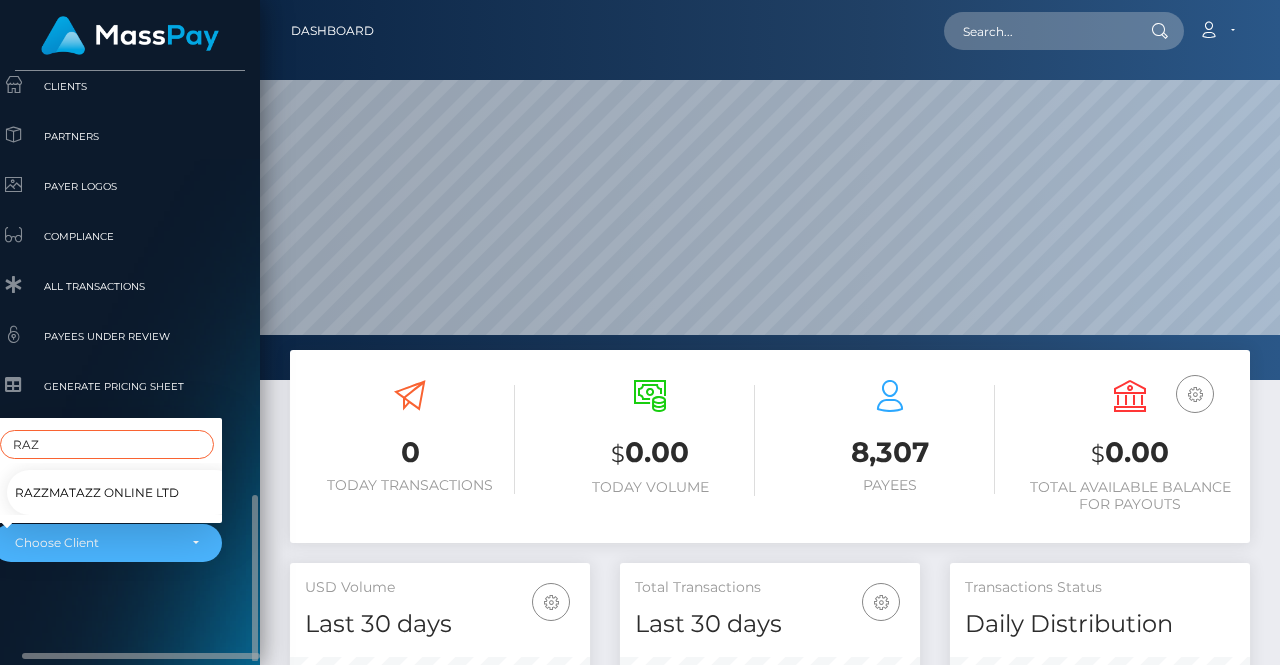 type on "RAZ" 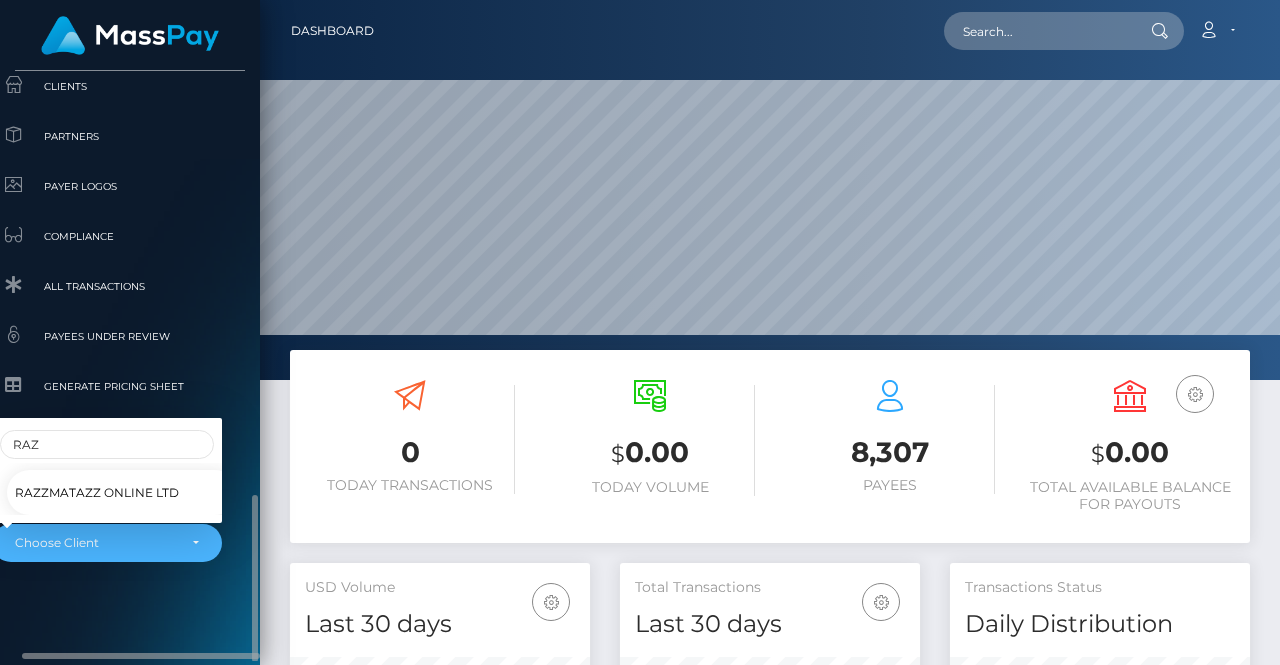 click on "Razzmatazz Online Ltd" at bounding box center [97, 493] 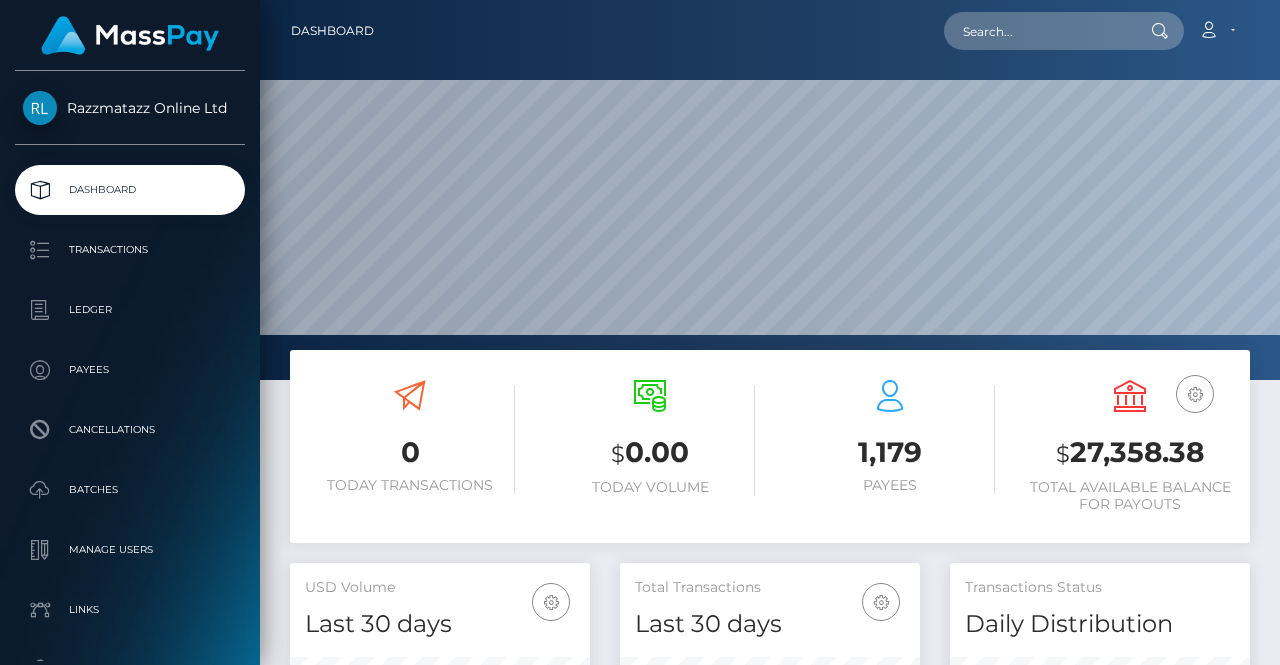 scroll, scrollTop: 0, scrollLeft: 0, axis: both 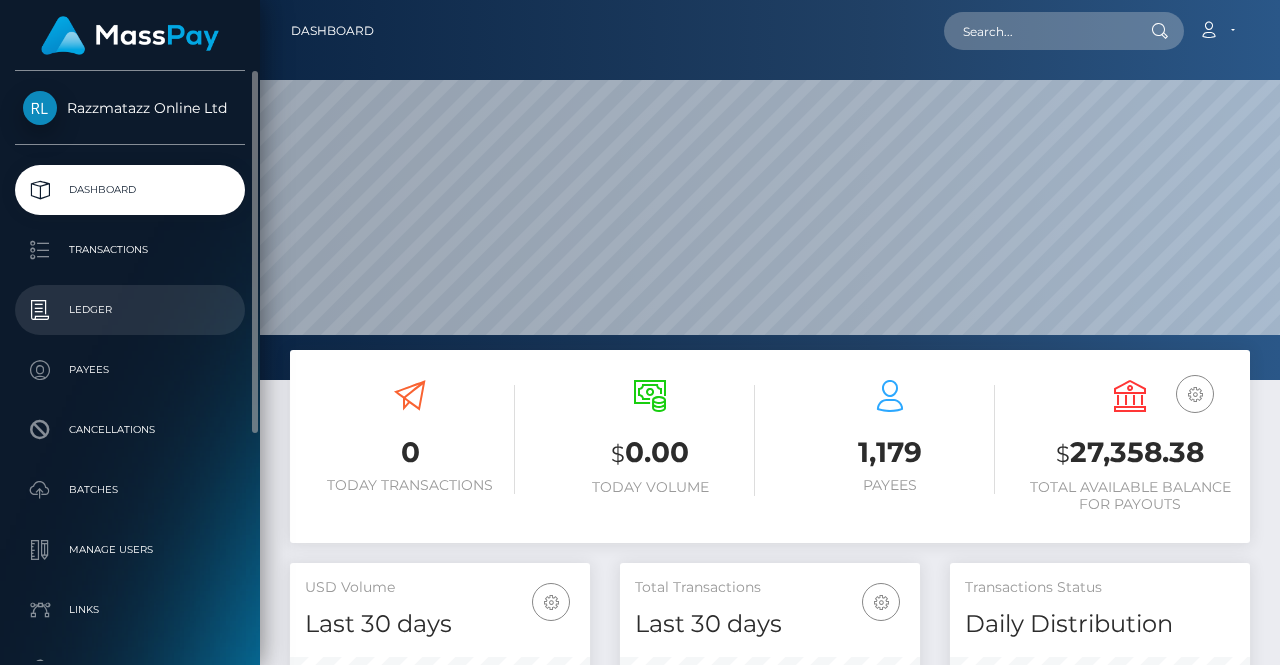 click on "Ledger" at bounding box center (130, 310) 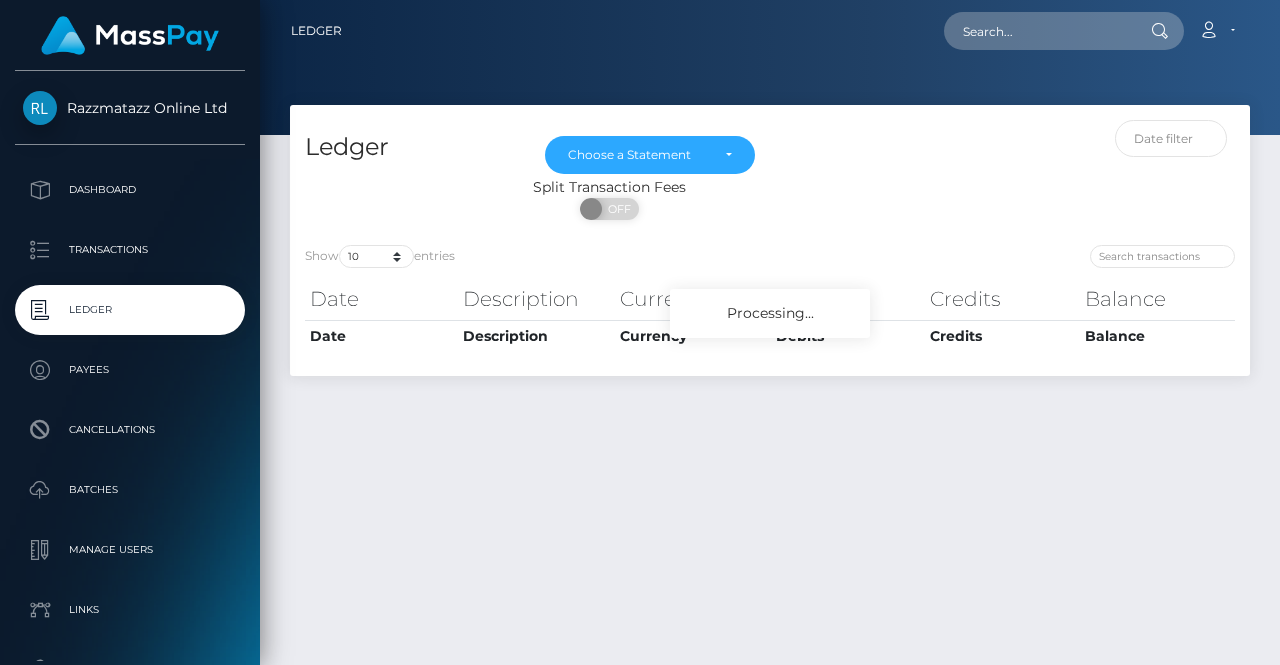 scroll, scrollTop: 0, scrollLeft: 0, axis: both 